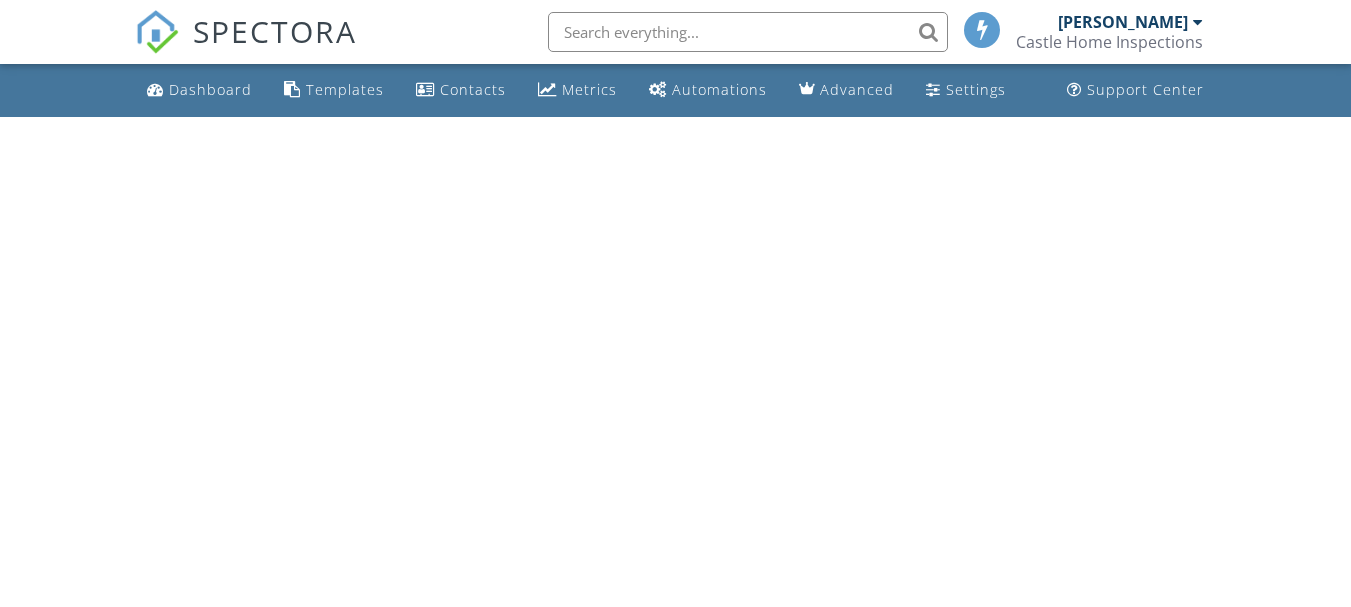 scroll, scrollTop: 0, scrollLeft: 0, axis: both 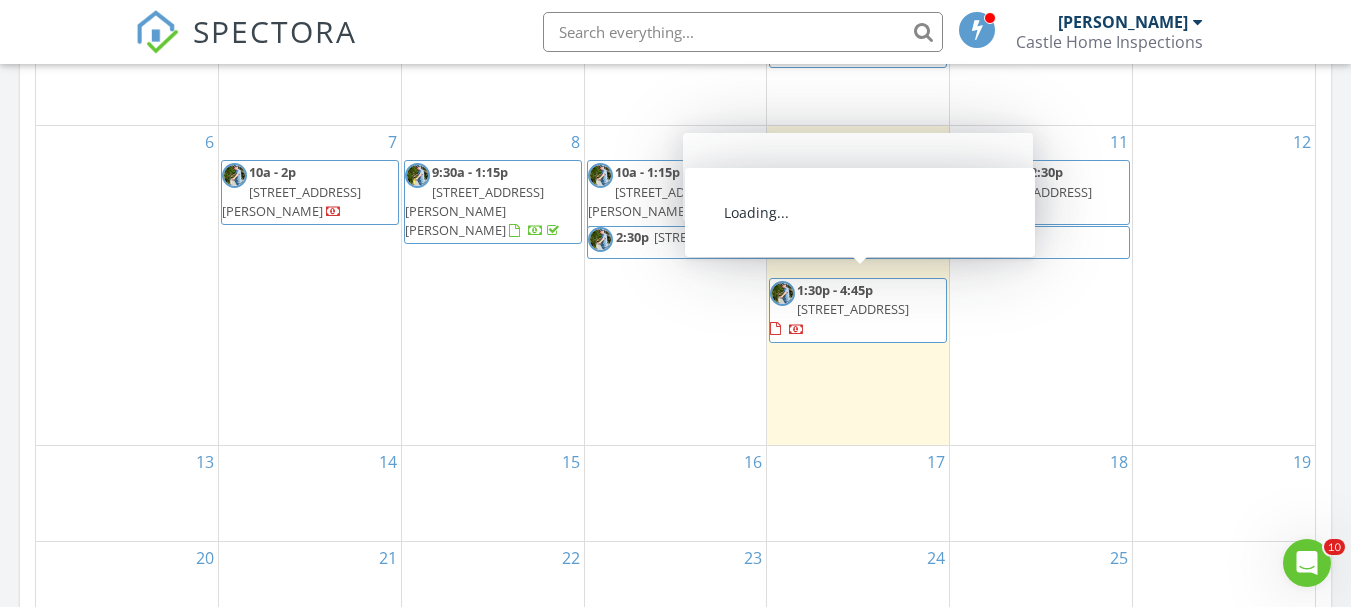 click on "[STREET_ADDRESS]" at bounding box center (853, 309) 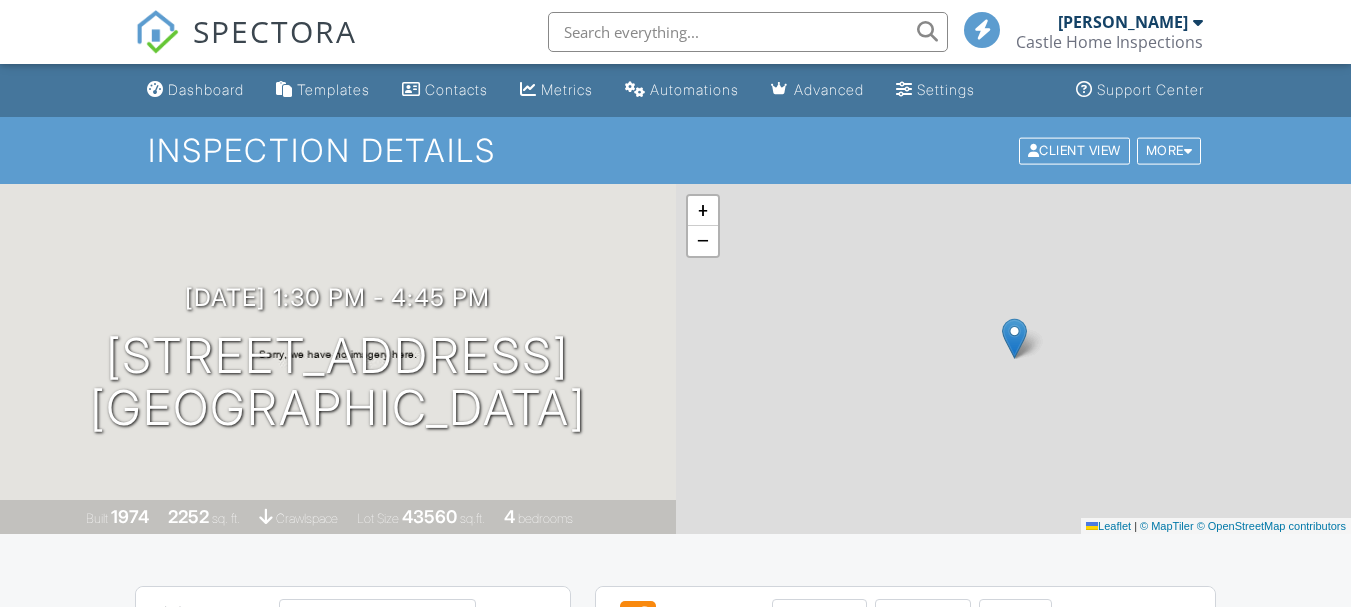 scroll, scrollTop: 638, scrollLeft: 0, axis: vertical 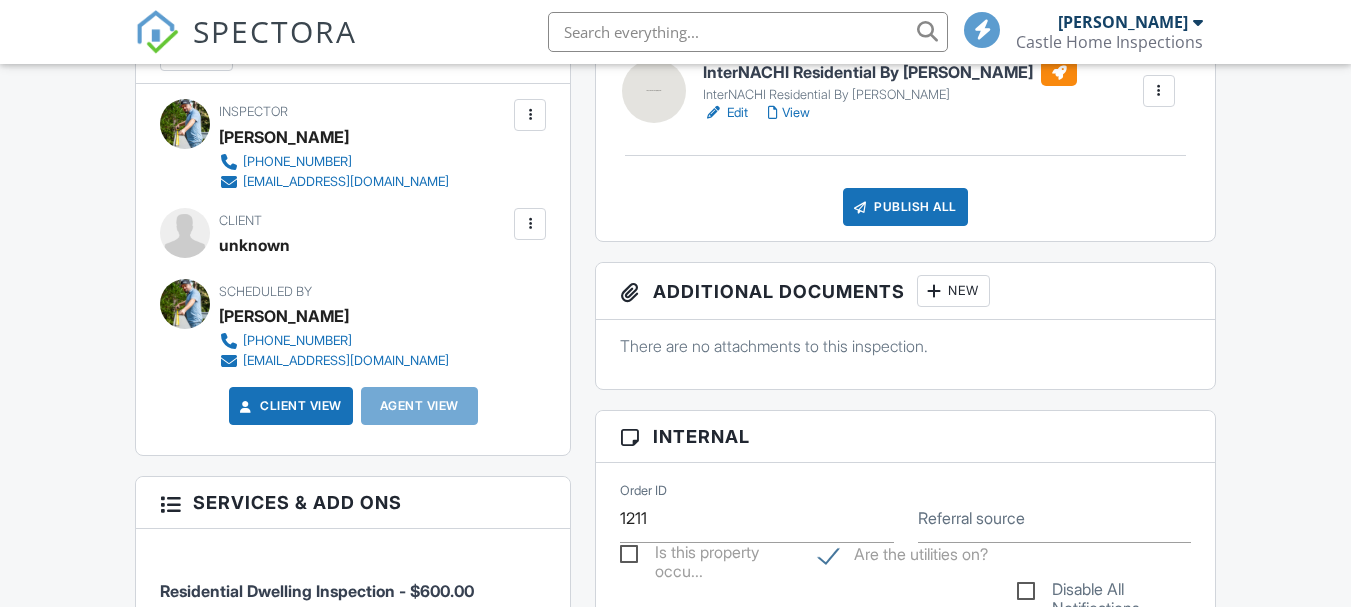 click at bounding box center (530, 224) 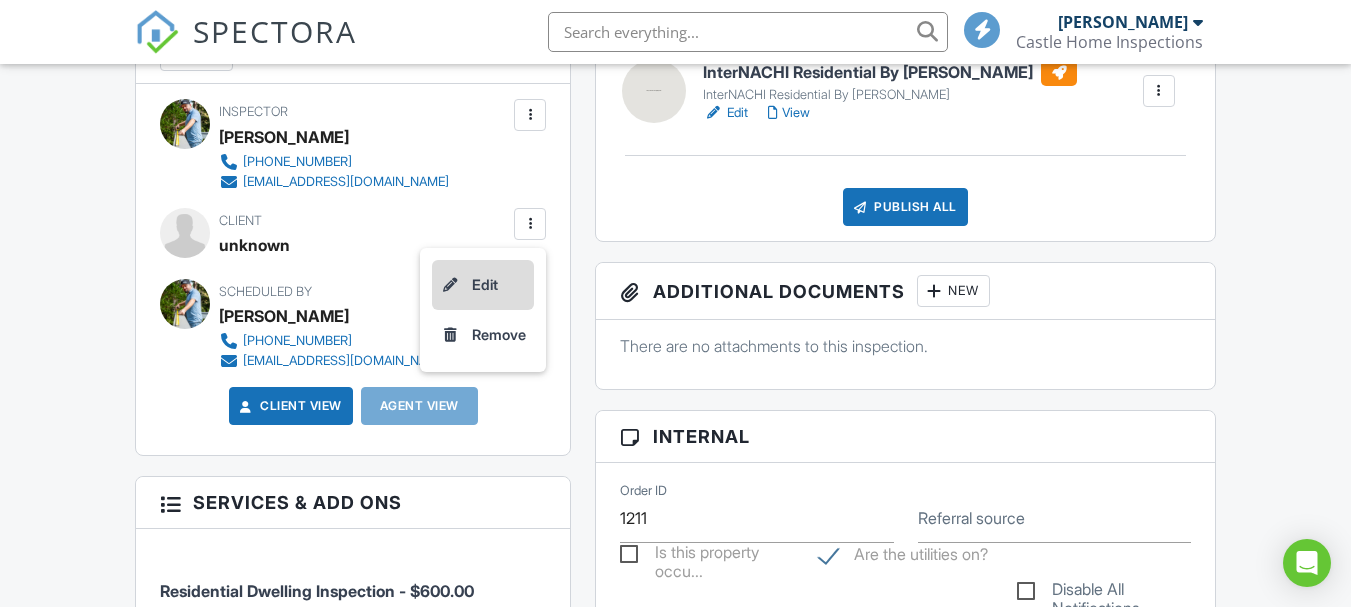 click on "Edit" at bounding box center (483, 285) 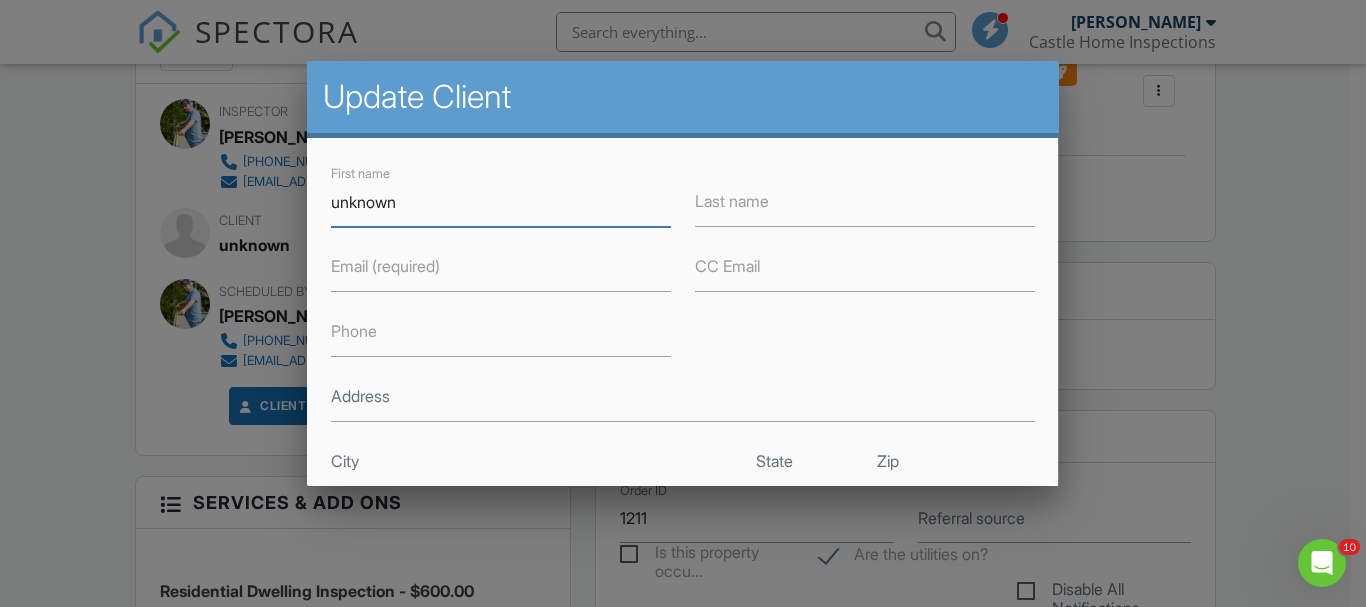 scroll, scrollTop: 0, scrollLeft: 0, axis: both 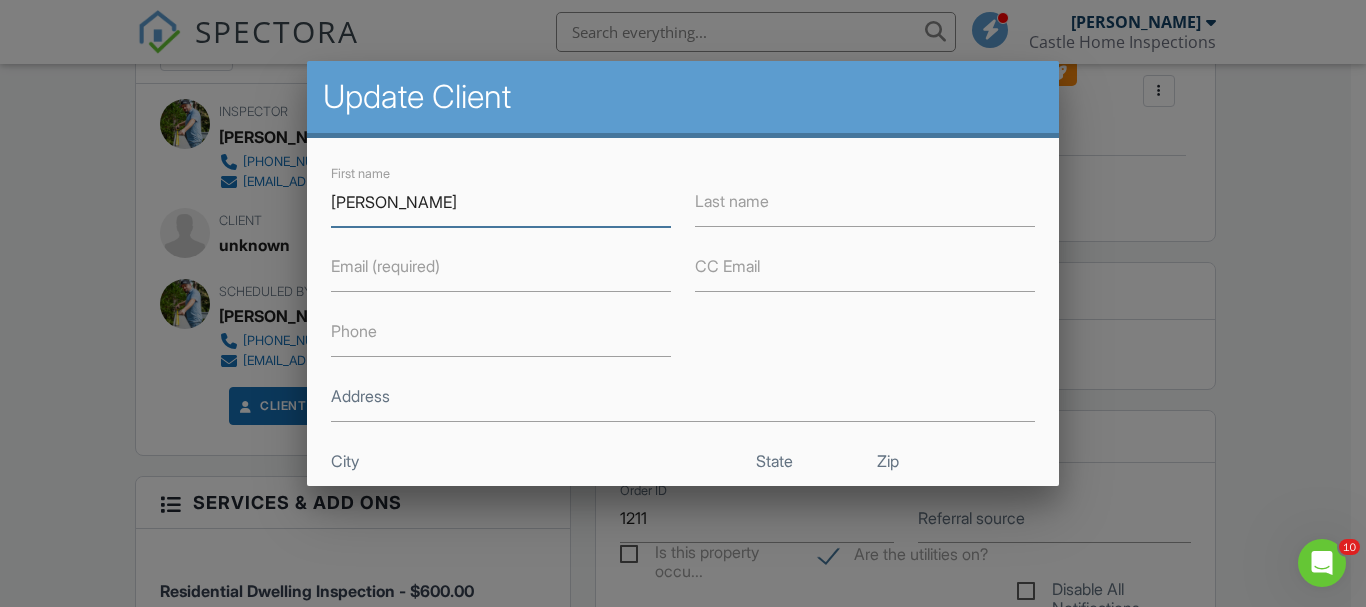 type on "Yvonne" 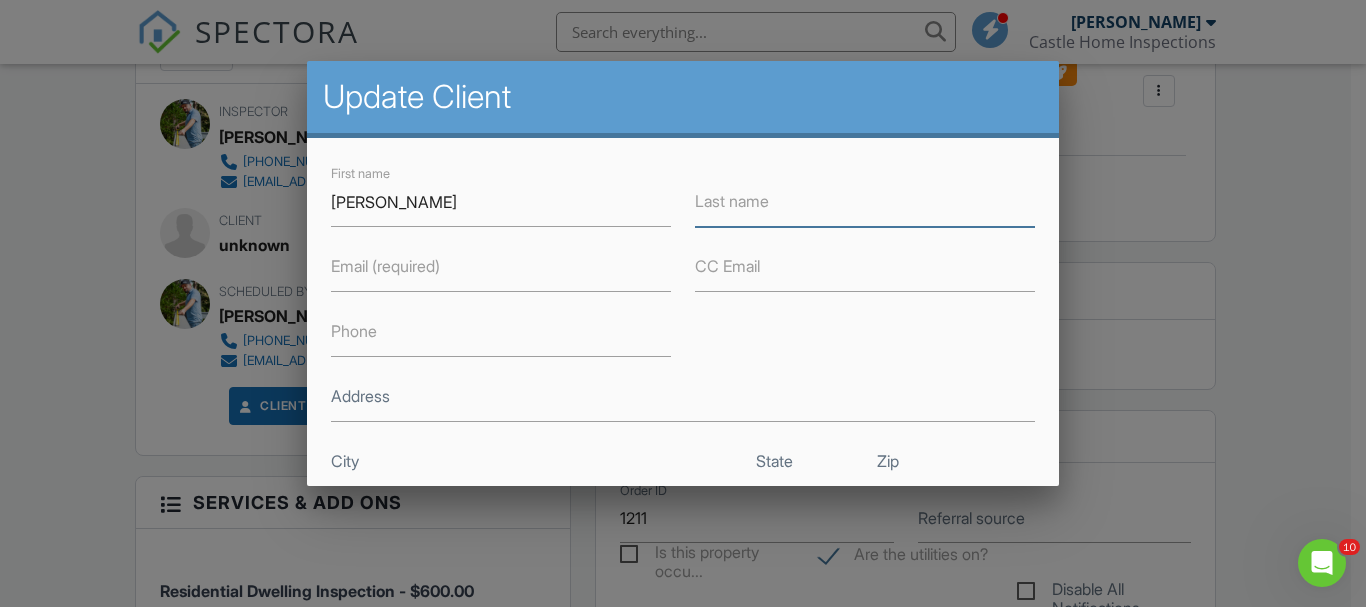 click on "Last name" at bounding box center [865, 202] 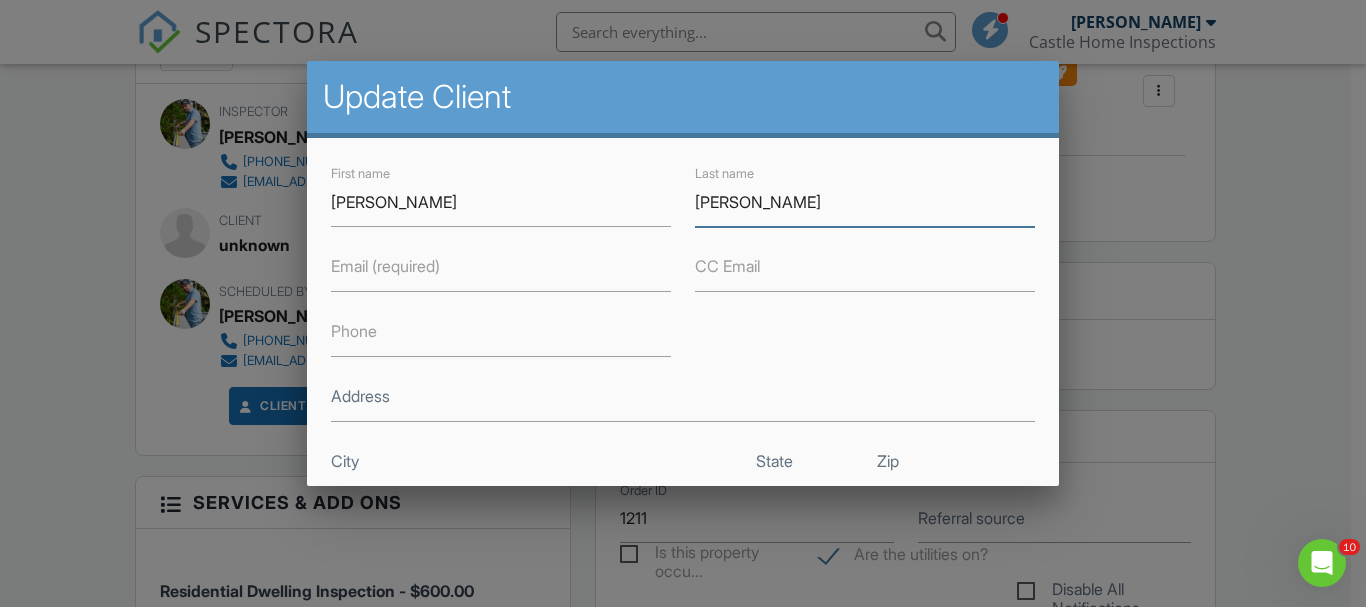 type on "[PERSON_NAME]" 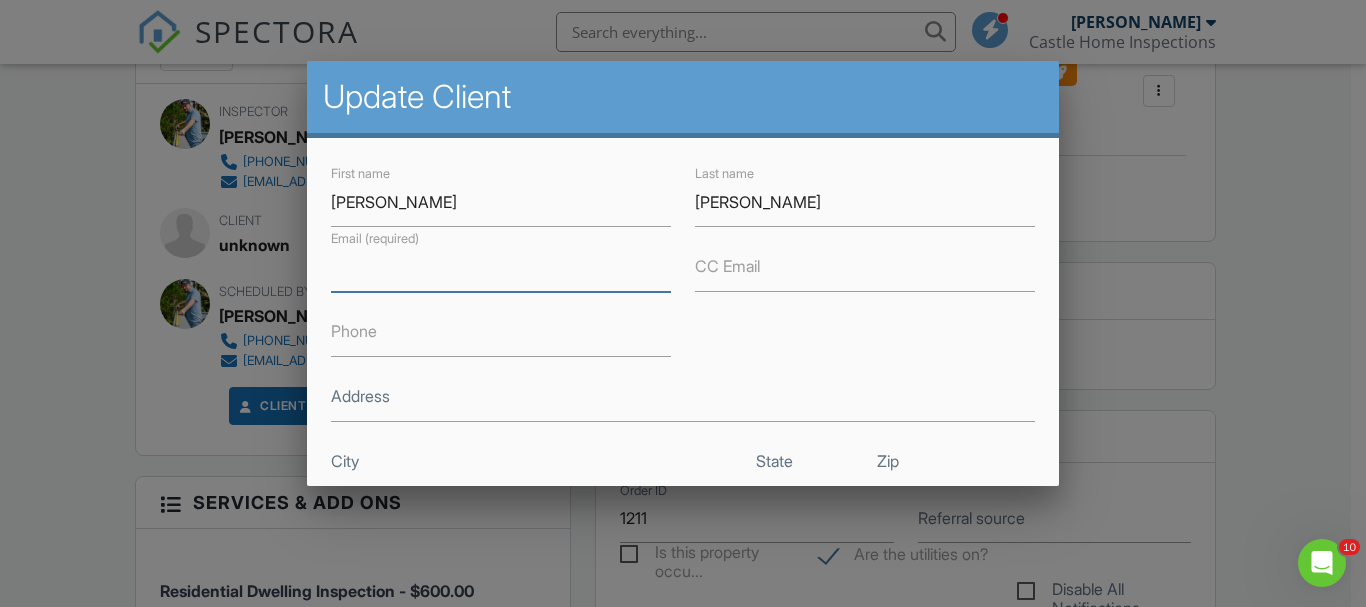 click on "Email (required)" at bounding box center [501, 267] 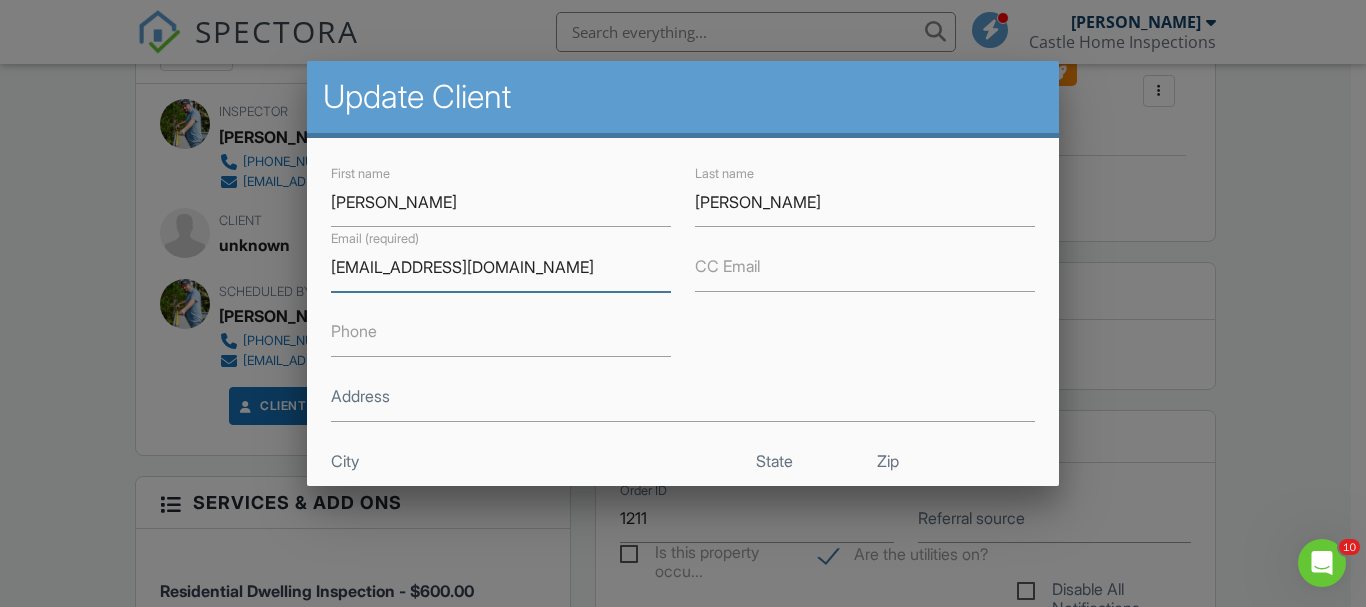 type on "[EMAIL_ADDRESS][DOMAIN_NAME]" 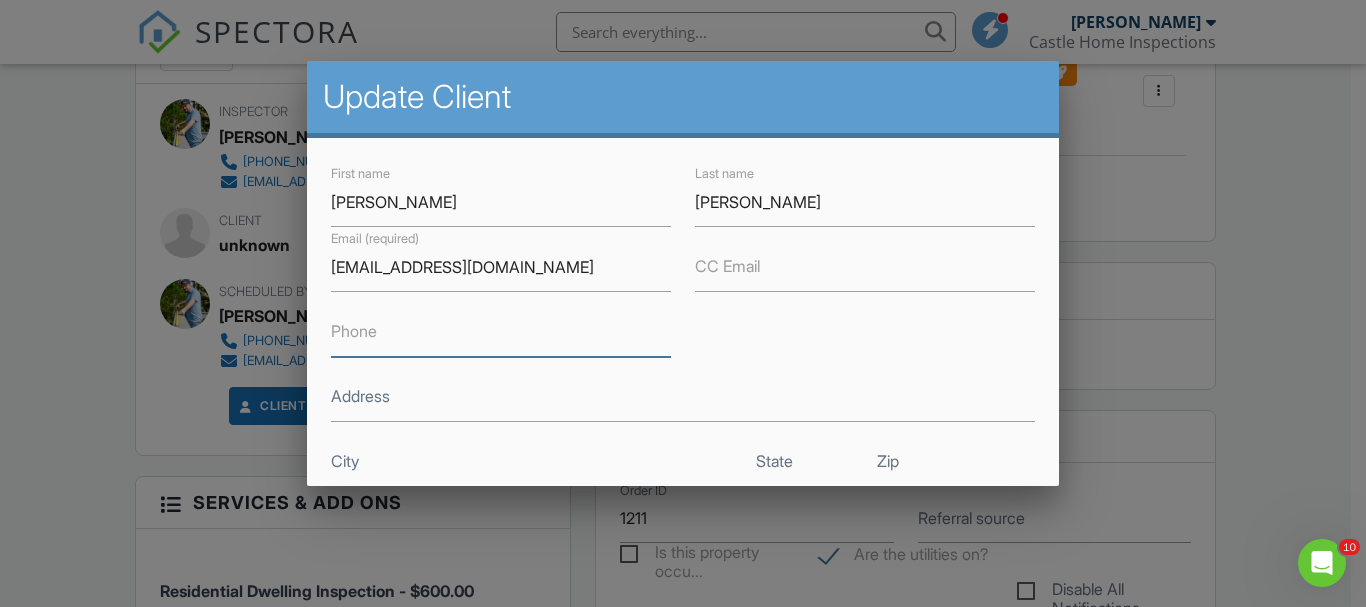 click on "Phone" at bounding box center [501, 332] 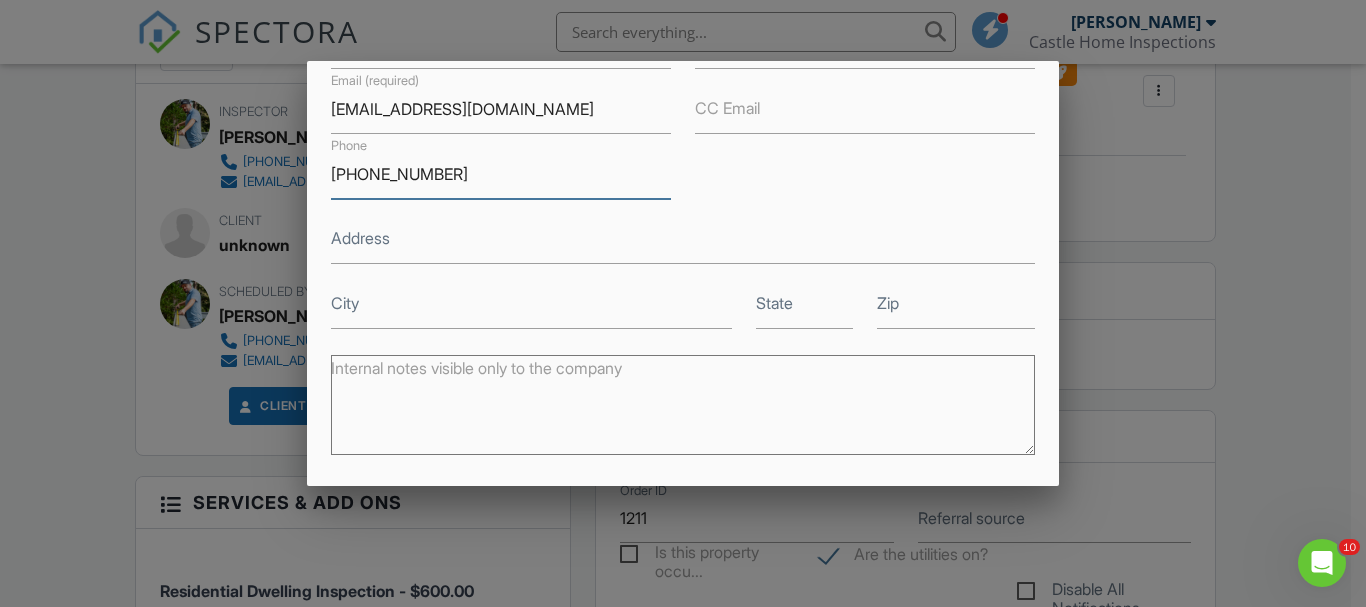 scroll, scrollTop: 358, scrollLeft: 0, axis: vertical 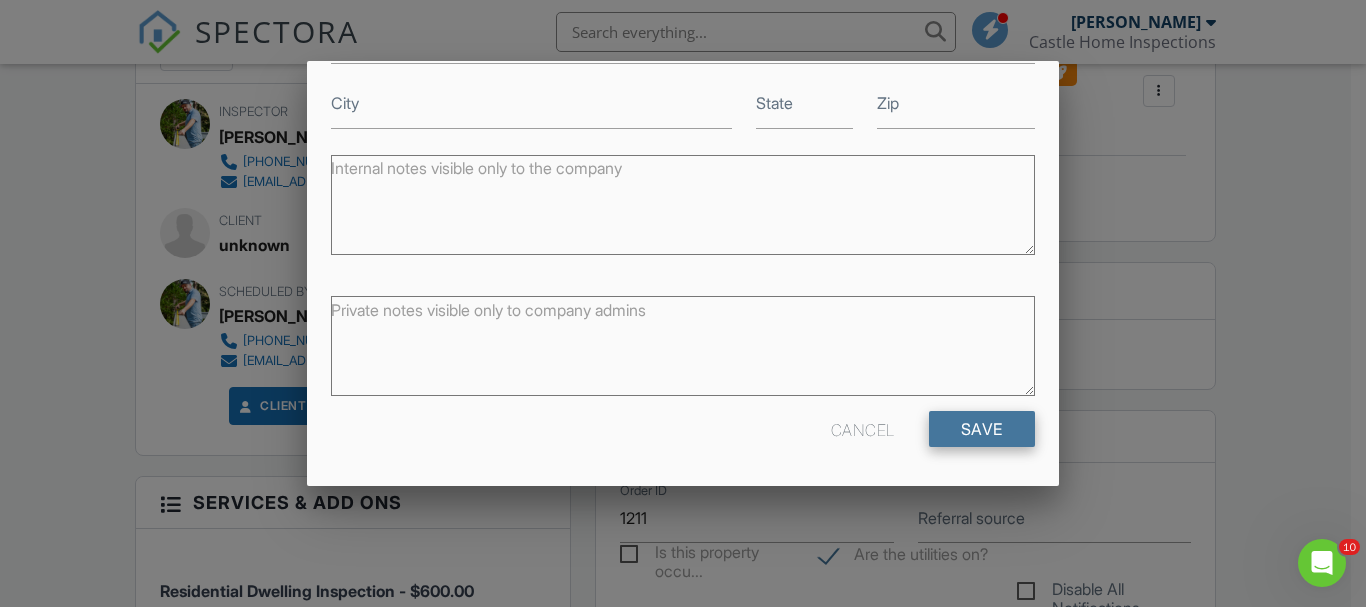 type on "[PHONE_NUMBER]" 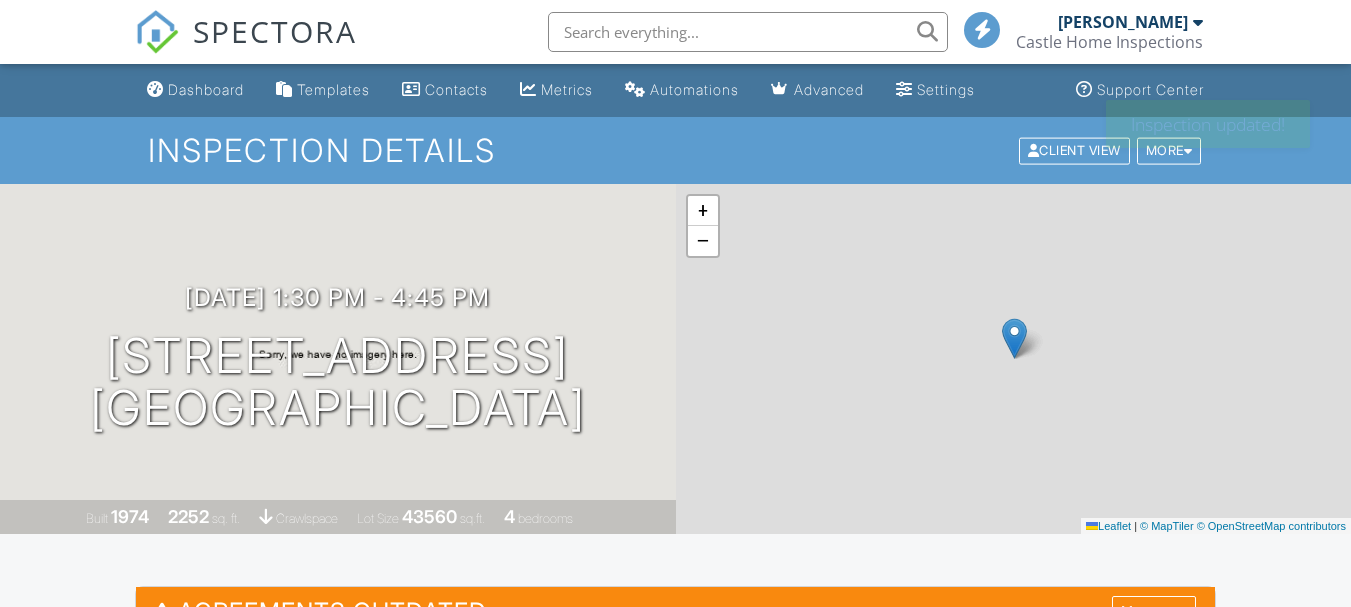 scroll, scrollTop: 0, scrollLeft: 0, axis: both 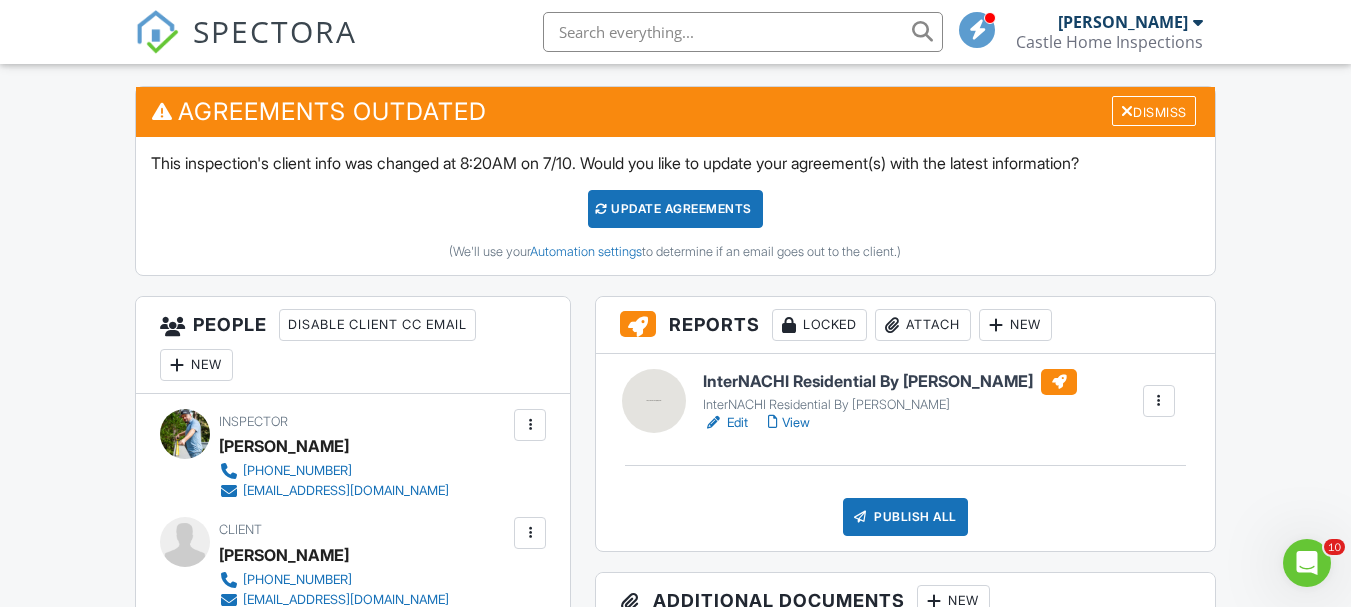 click on "Update Agreements" at bounding box center (675, 209) 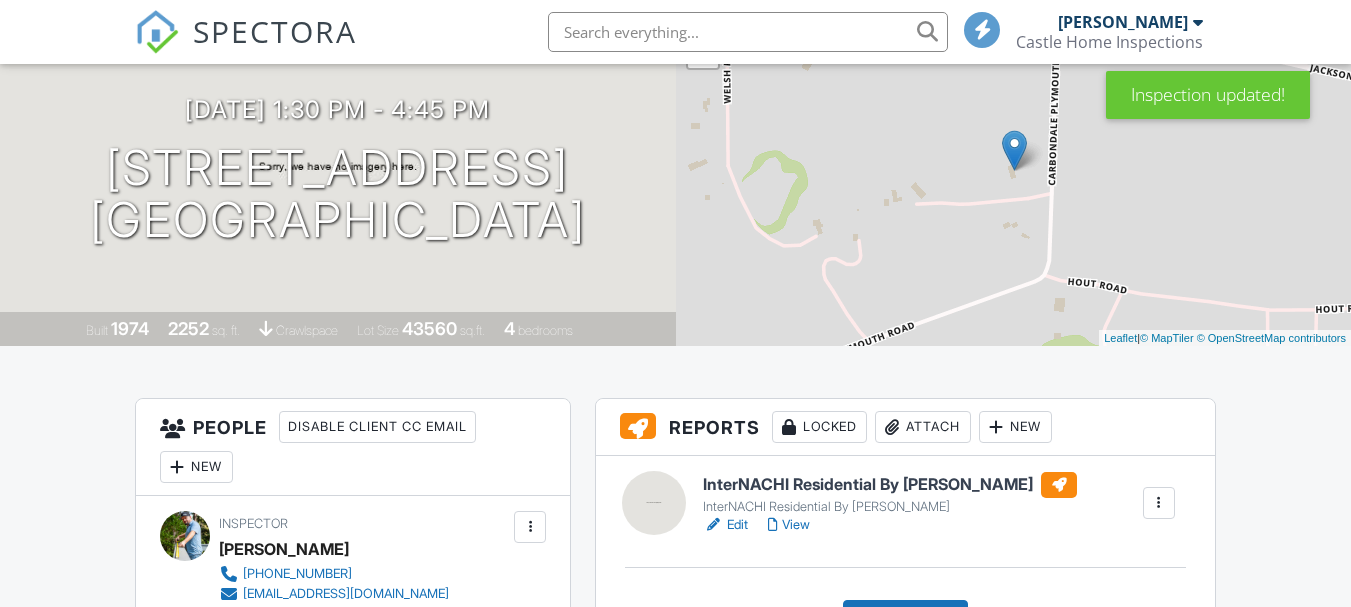 scroll, scrollTop: 500, scrollLeft: 0, axis: vertical 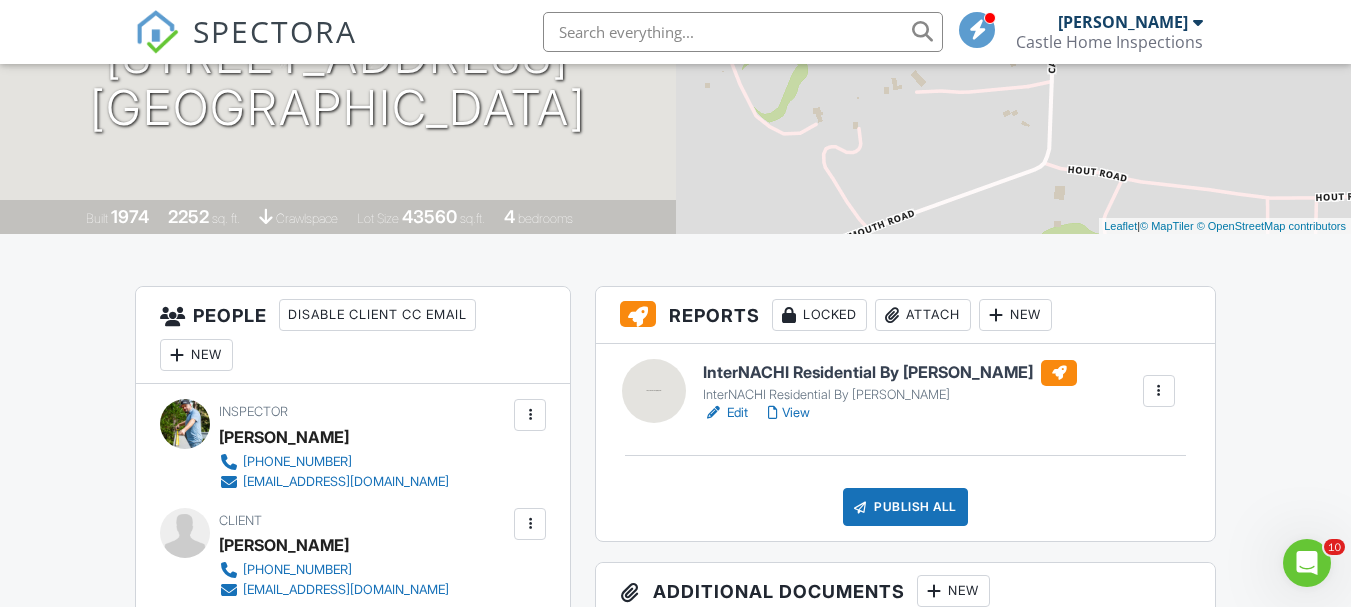 click on "New" at bounding box center (196, 355) 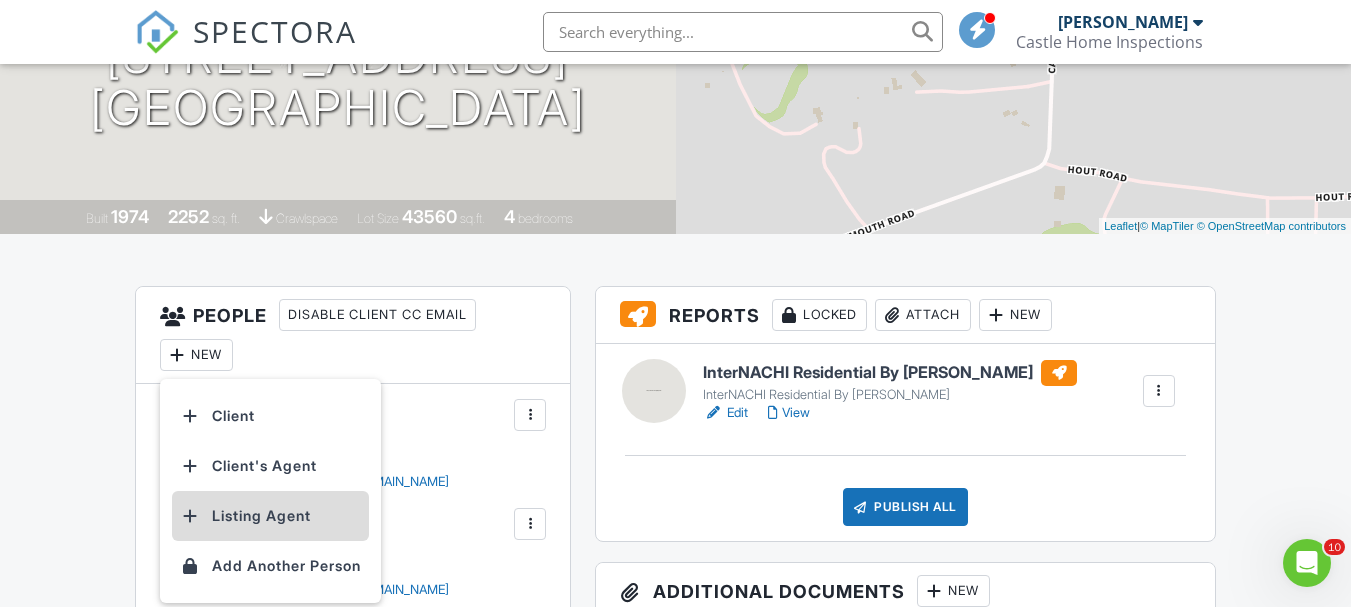 click at bounding box center [190, 516] 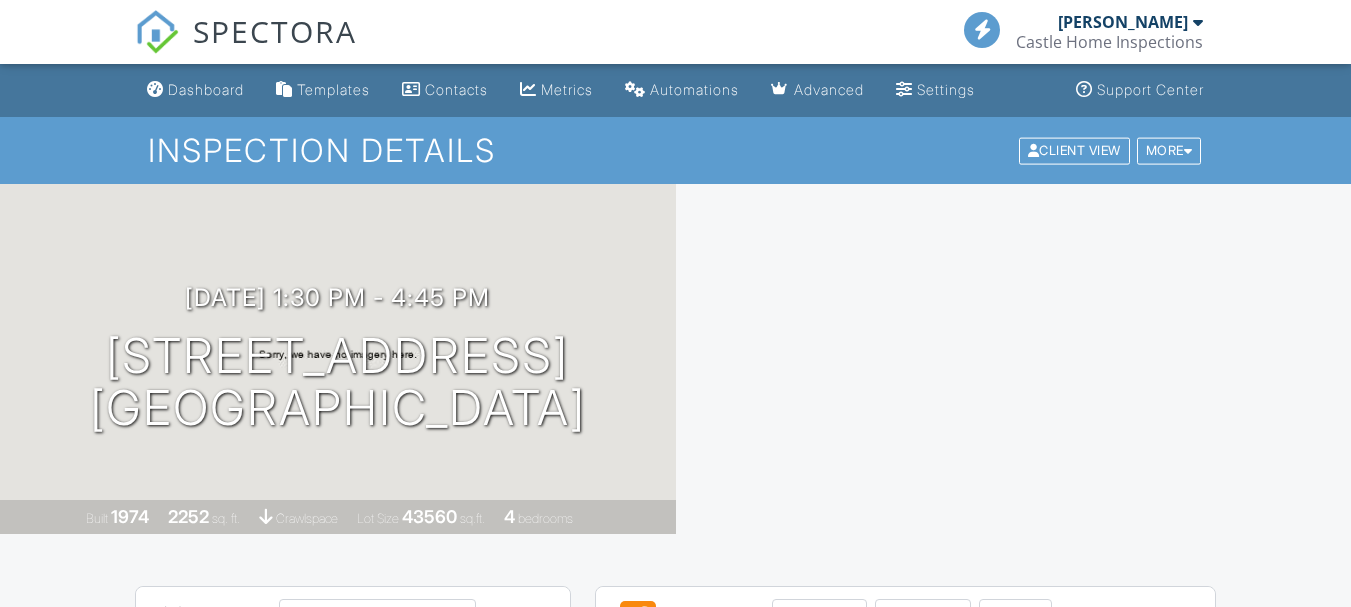 scroll, scrollTop: 601, scrollLeft: 0, axis: vertical 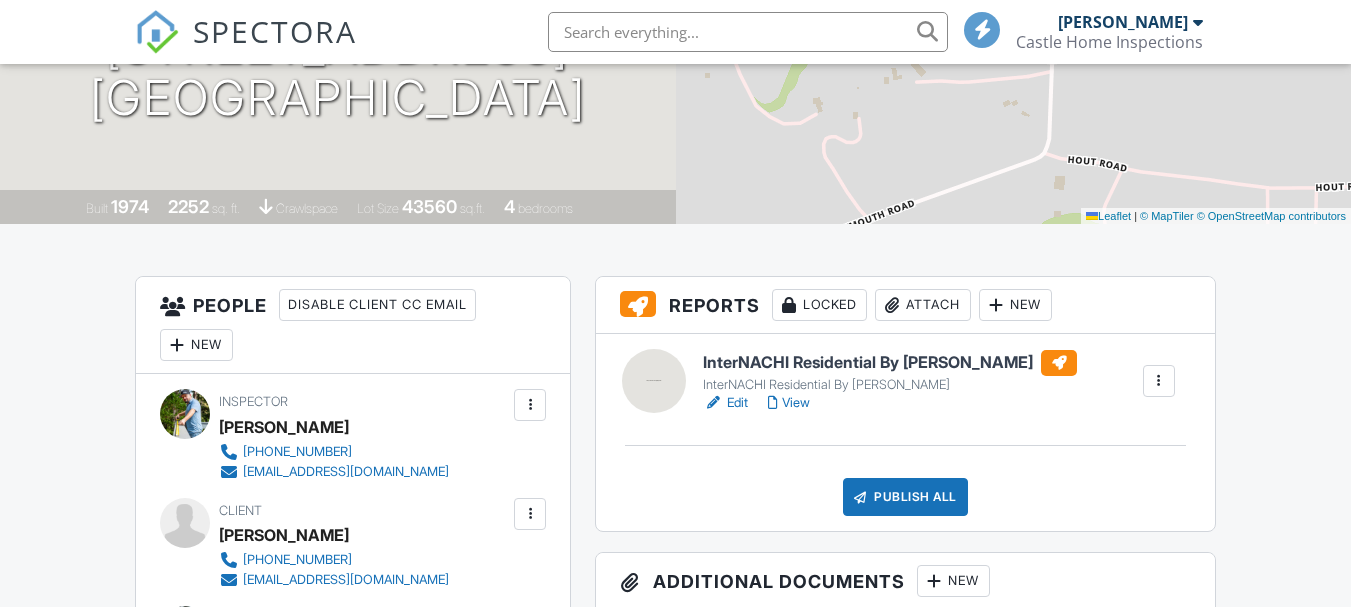 click on "New" at bounding box center (196, 345) 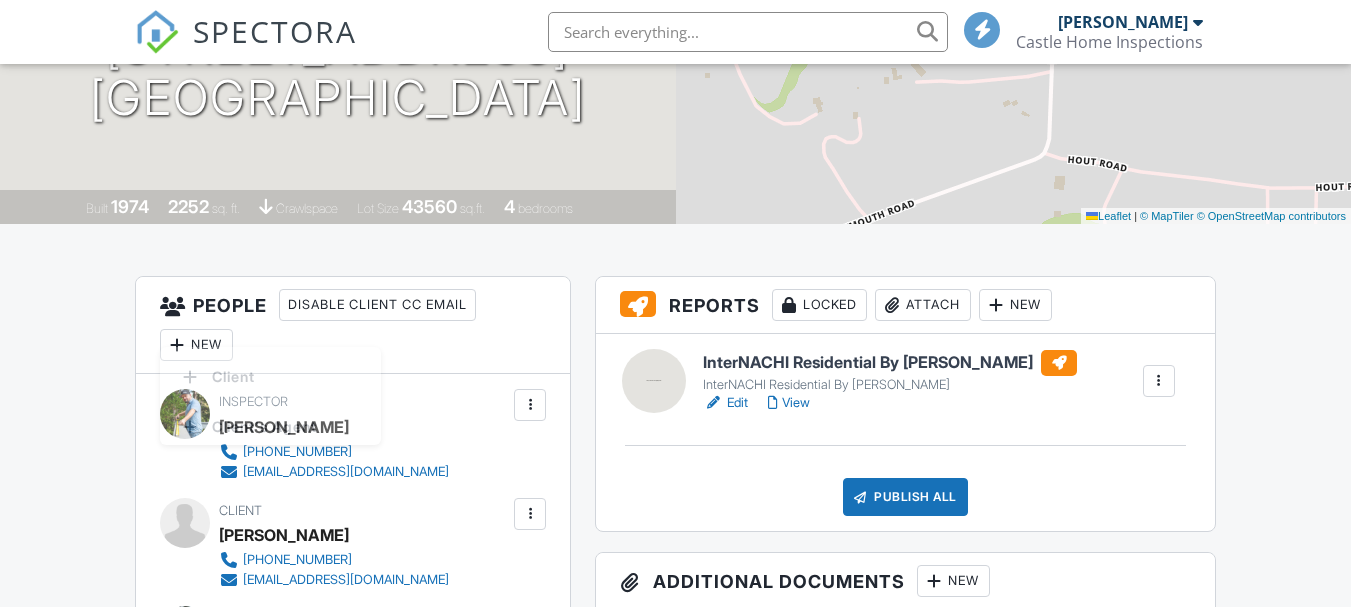 scroll, scrollTop: 301, scrollLeft: 0, axis: vertical 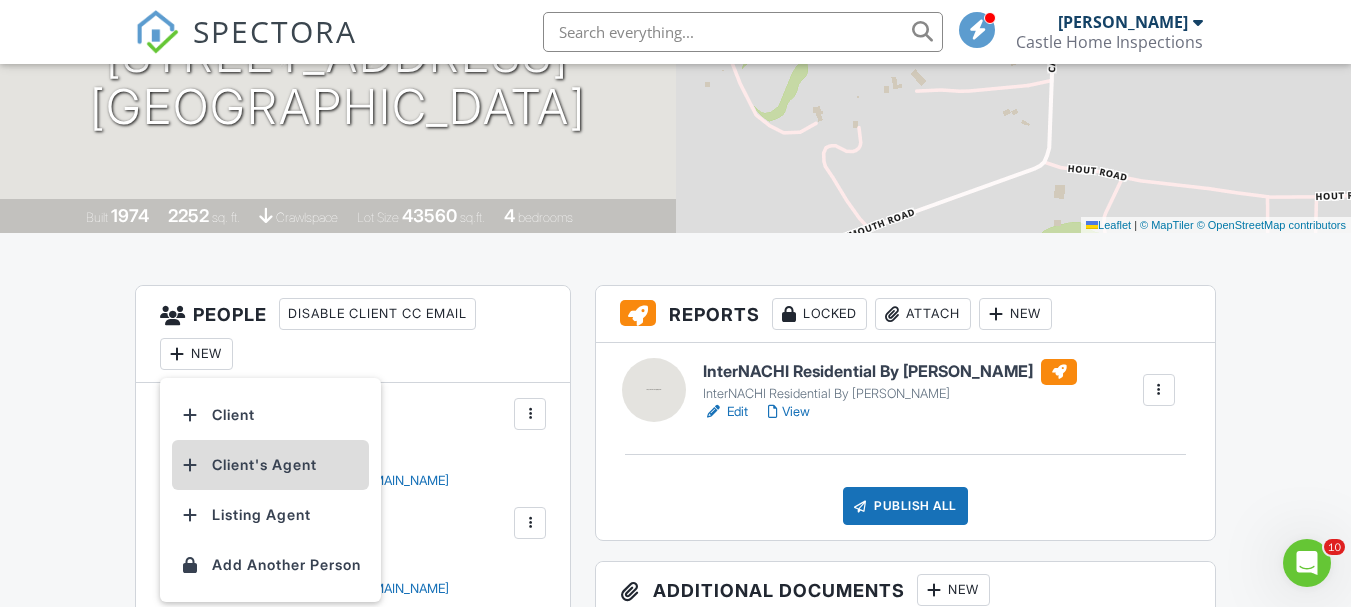 click at bounding box center (190, 465) 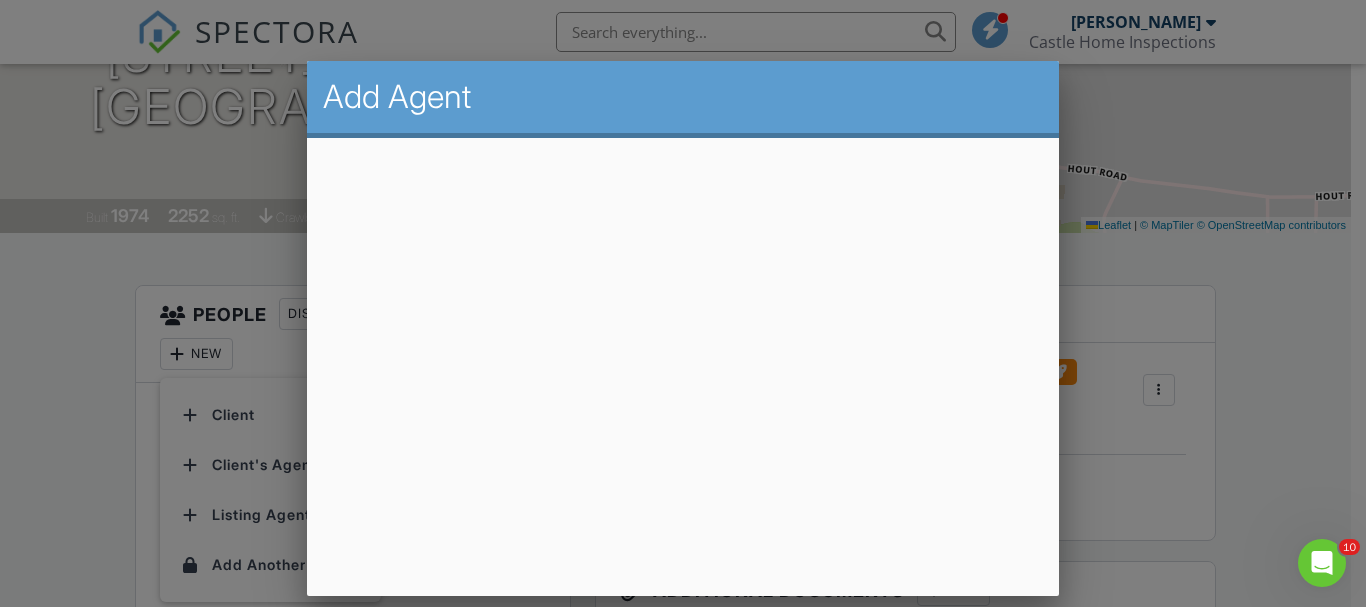 click at bounding box center [683, 279] 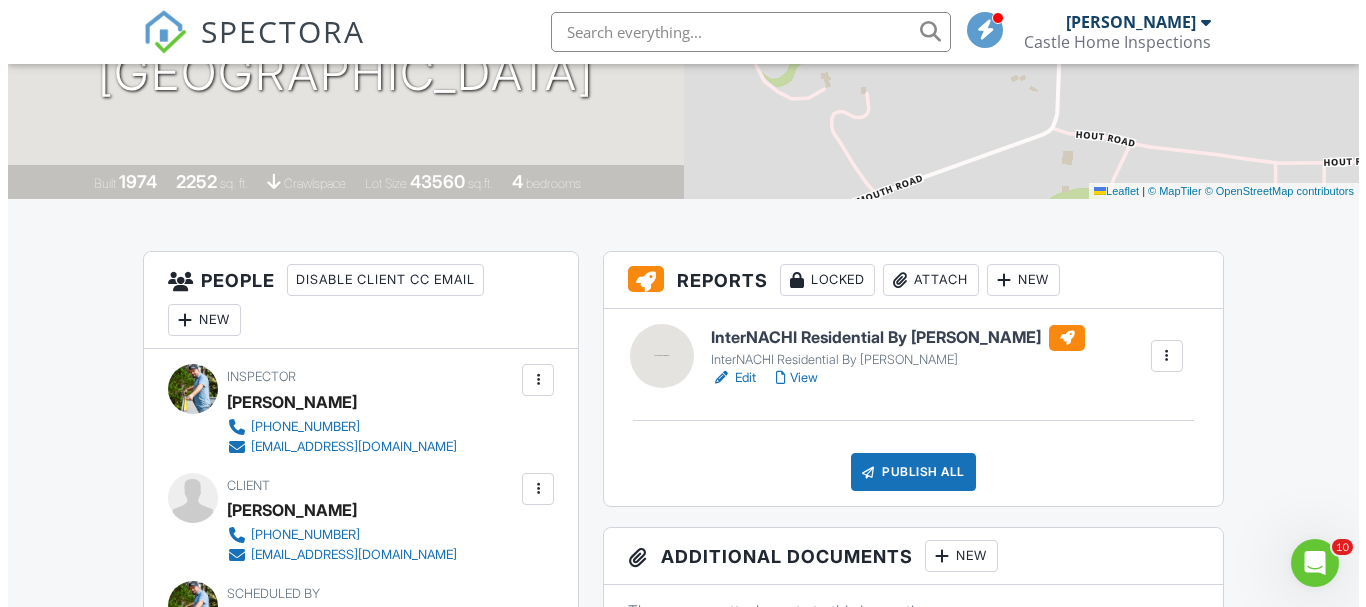 scroll, scrollTop: 400, scrollLeft: 0, axis: vertical 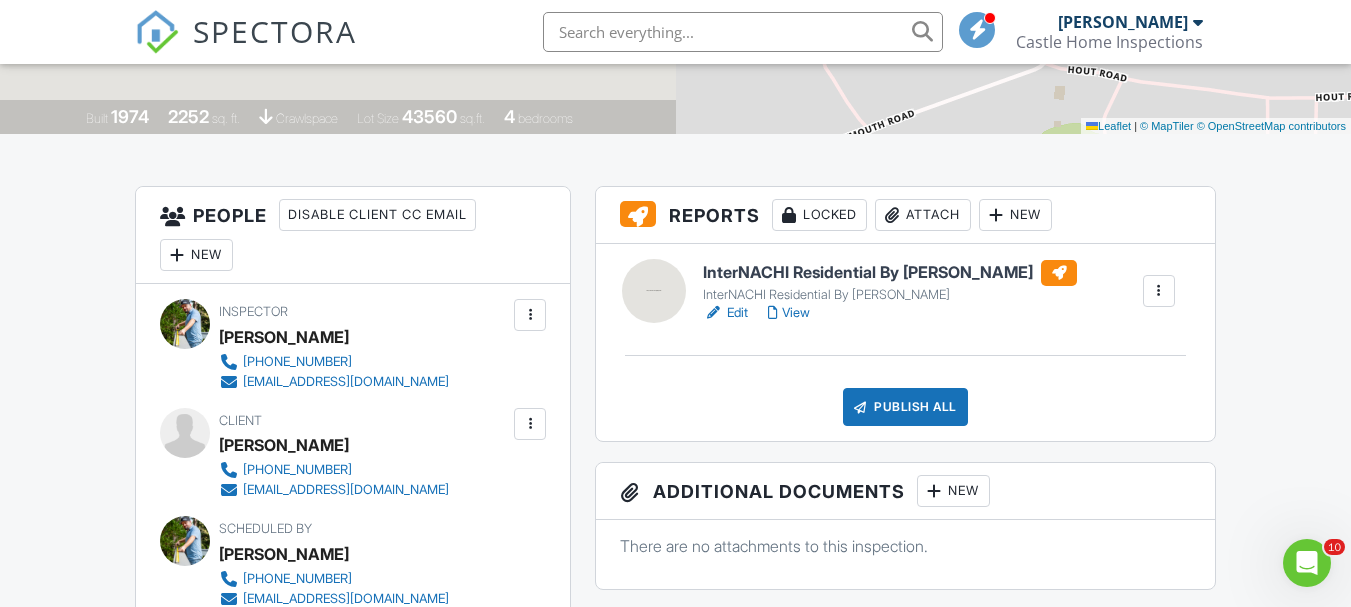 click at bounding box center [177, 255] 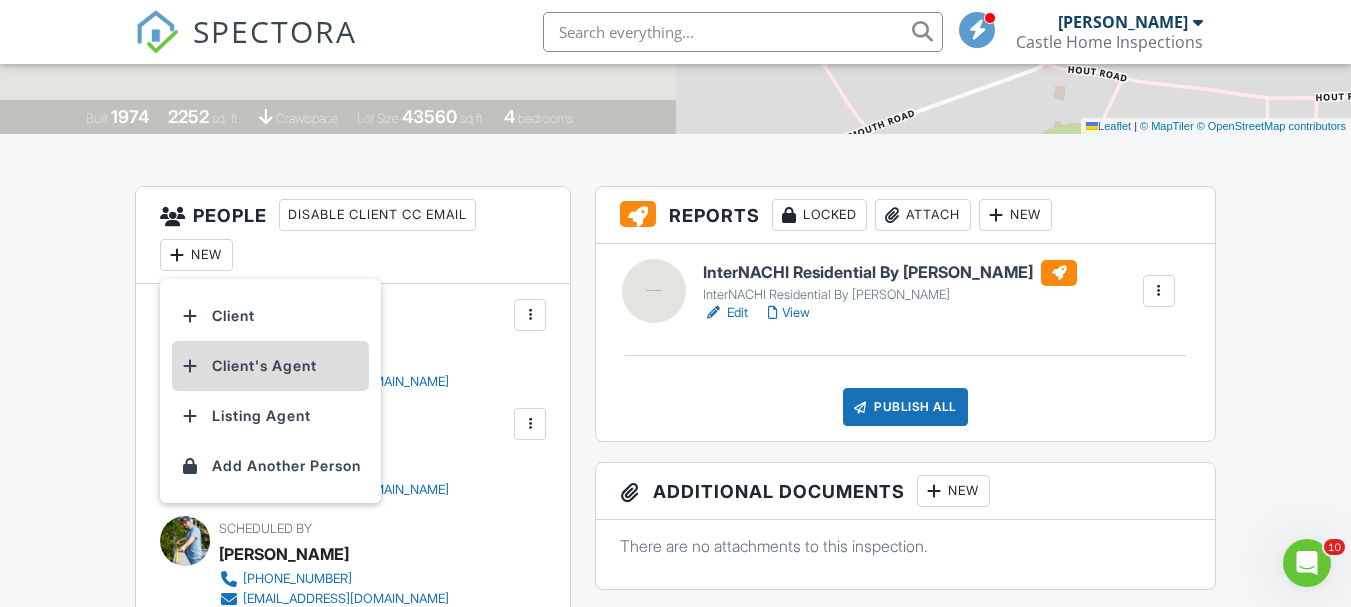 click at bounding box center [190, 366] 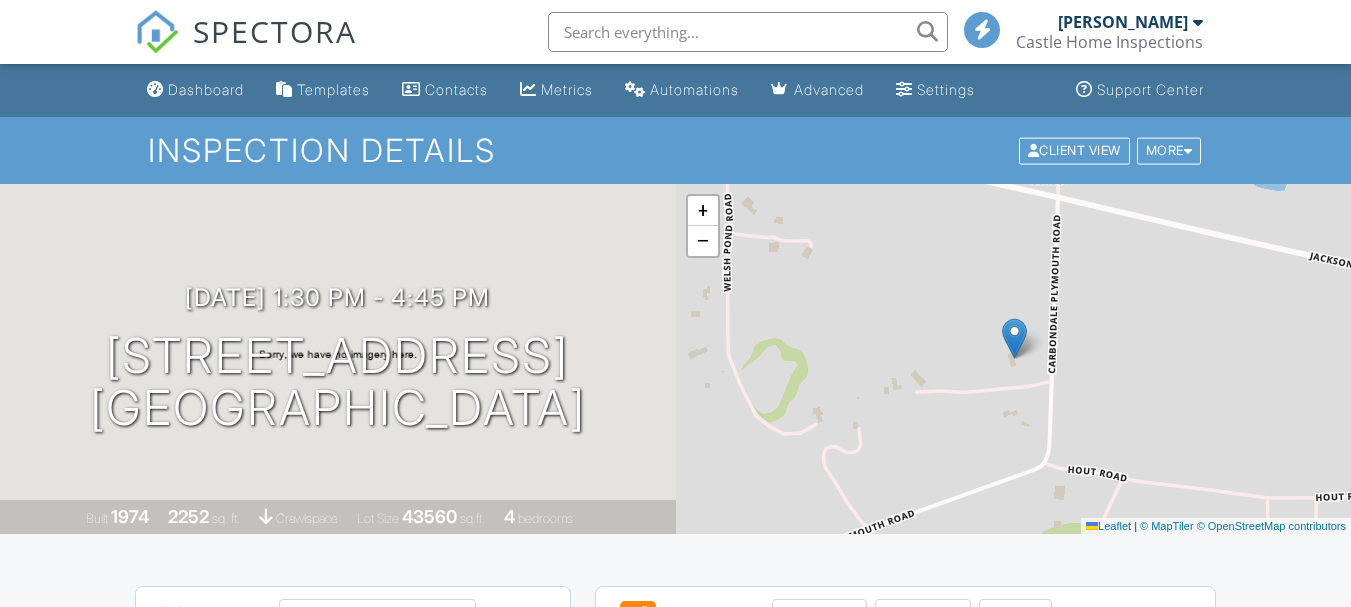 scroll, scrollTop: 906, scrollLeft: 0, axis: vertical 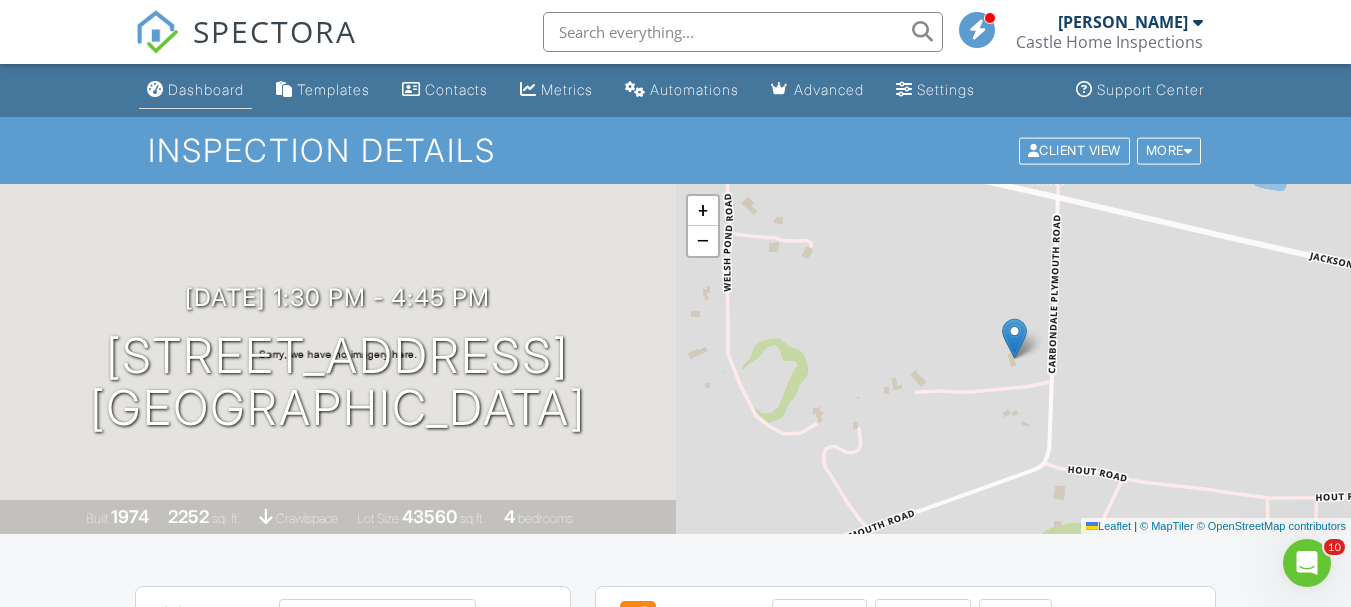 click on "Dashboard" at bounding box center [206, 89] 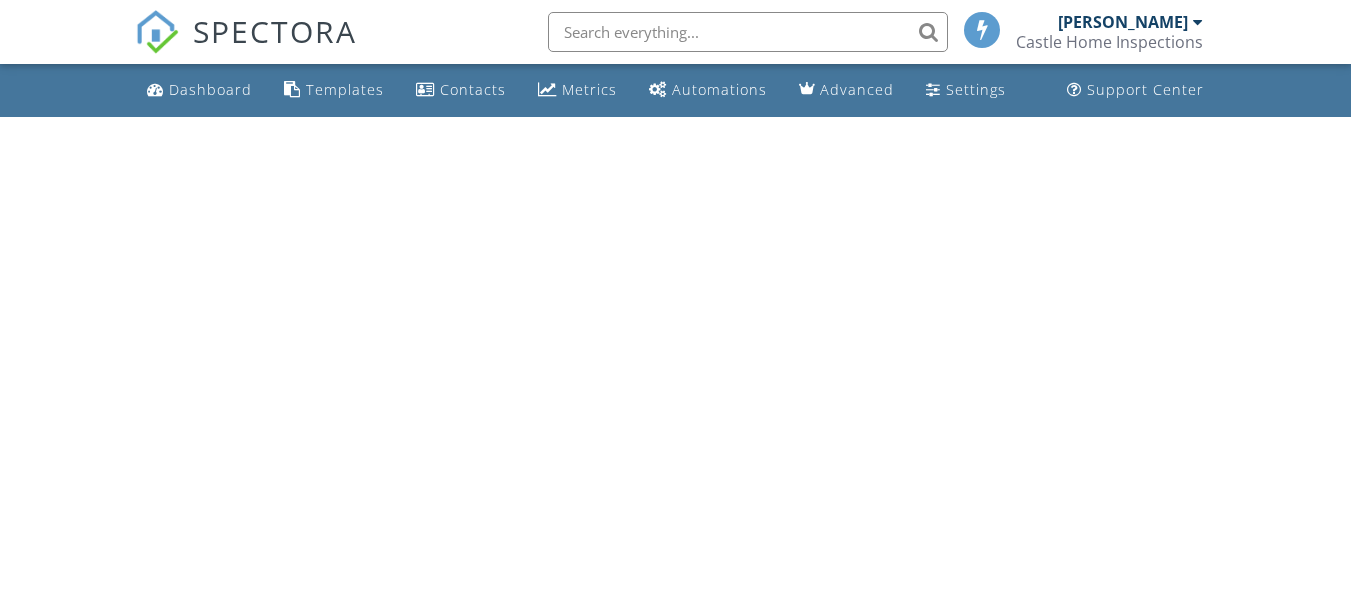 scroll, scrollTop: 0, scrollLeft: 0, axis: both 